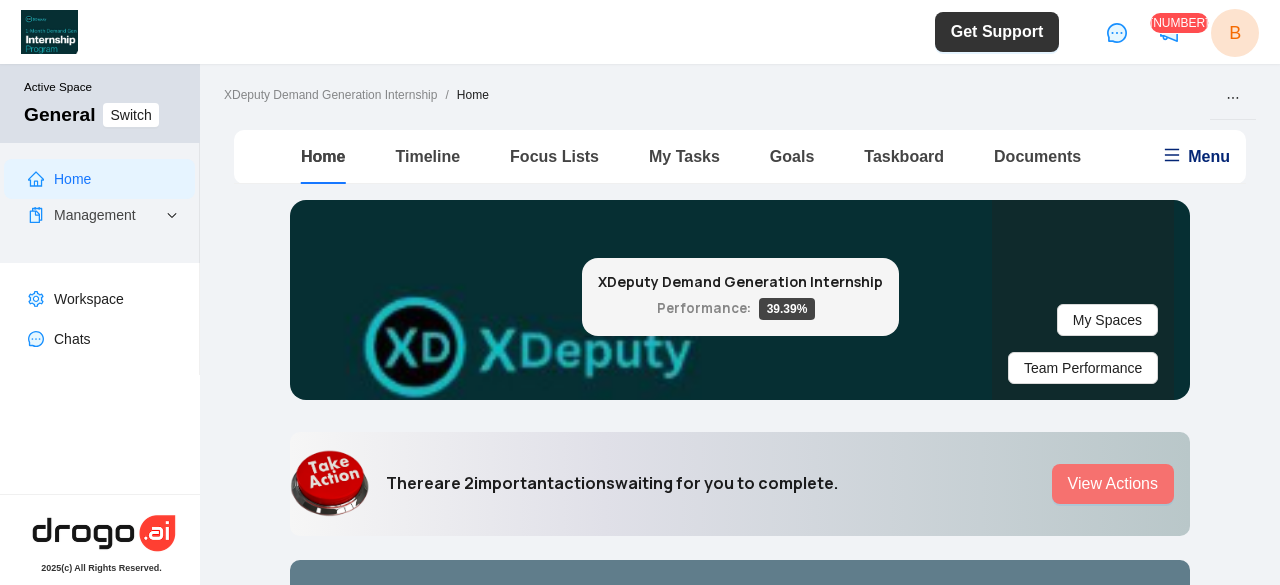 scroll, scrollTop: 0, scrollLeft: 0, axis: both 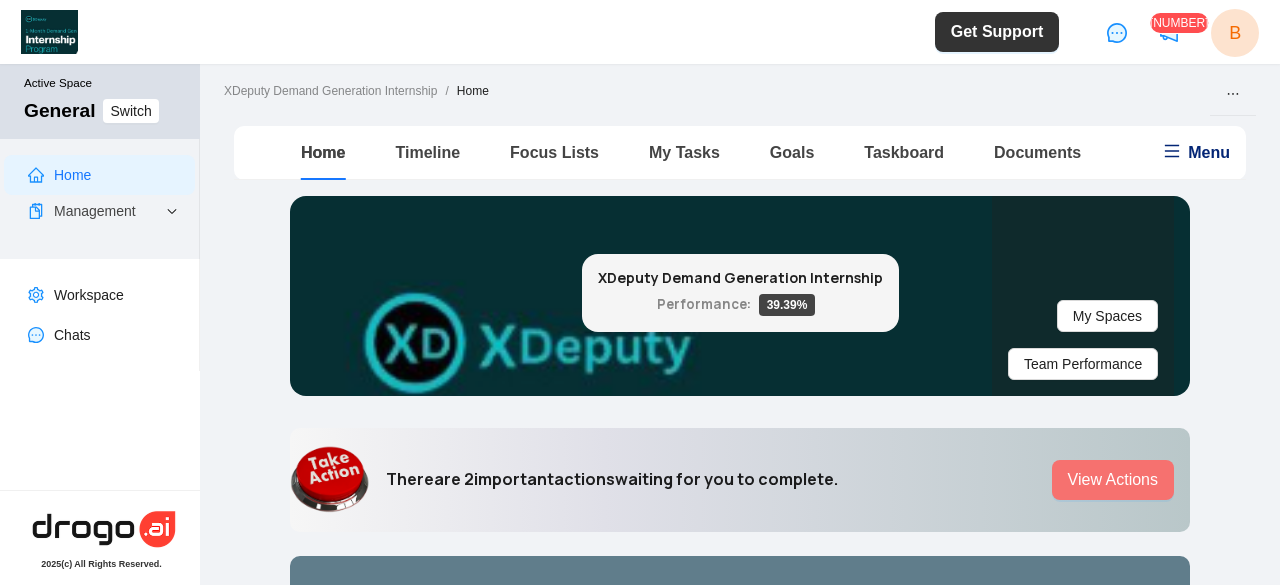 click on "Timeline" at bounding box center [427, 152] 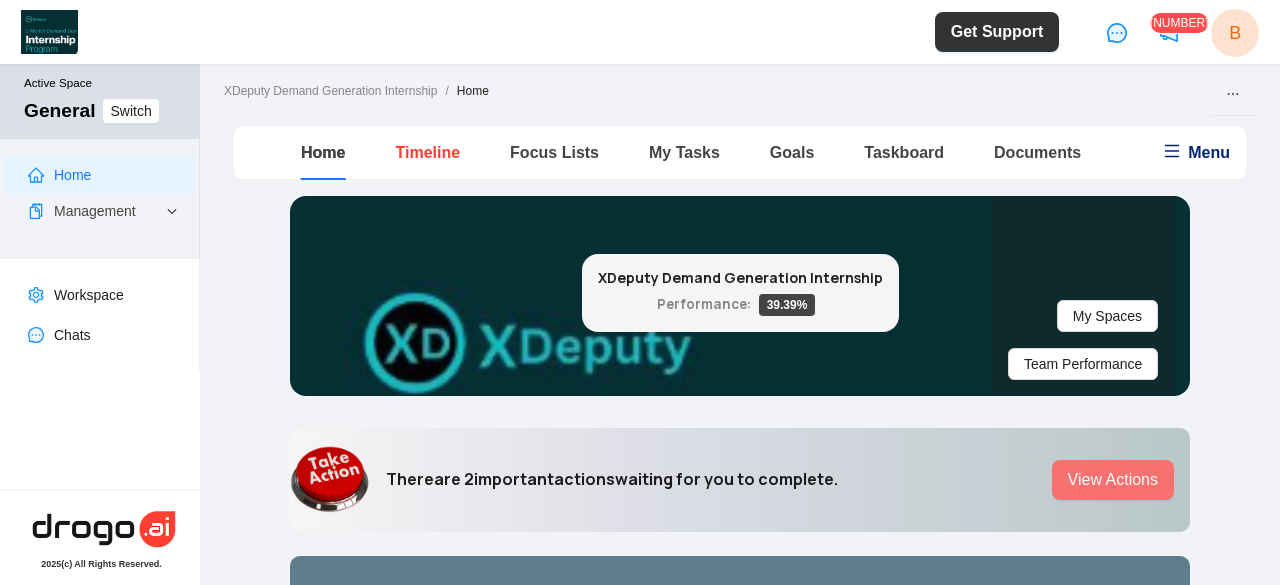 click on "Timeline" at bounding box center [427, 152] 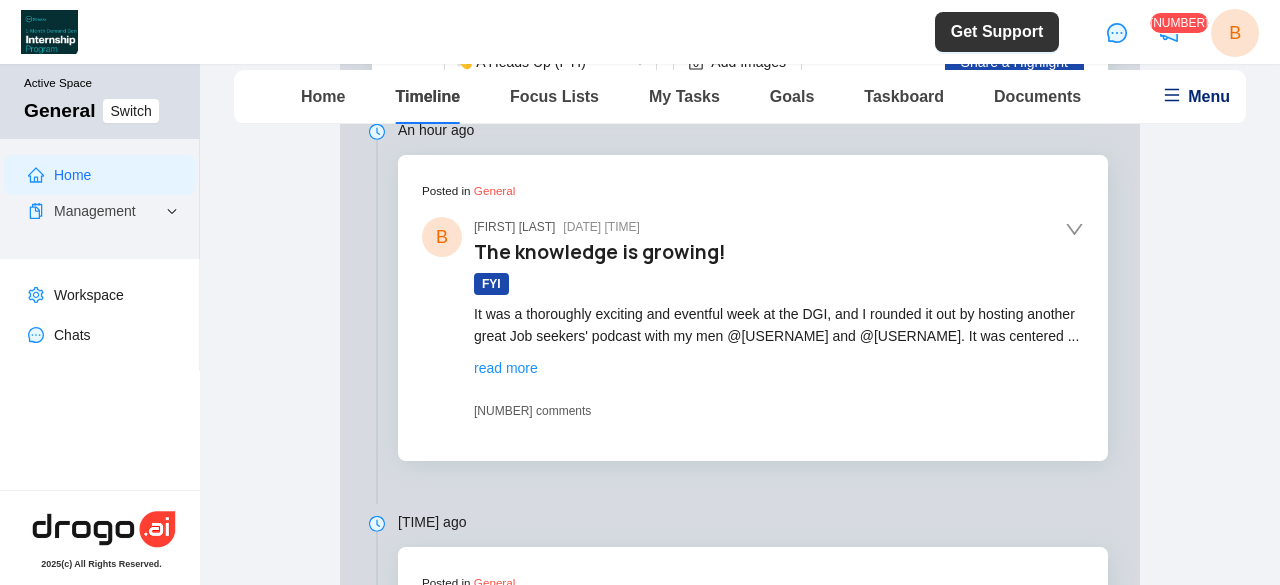 scroll, scrollTop: 543, scrollLeft: 0, axis: vertical 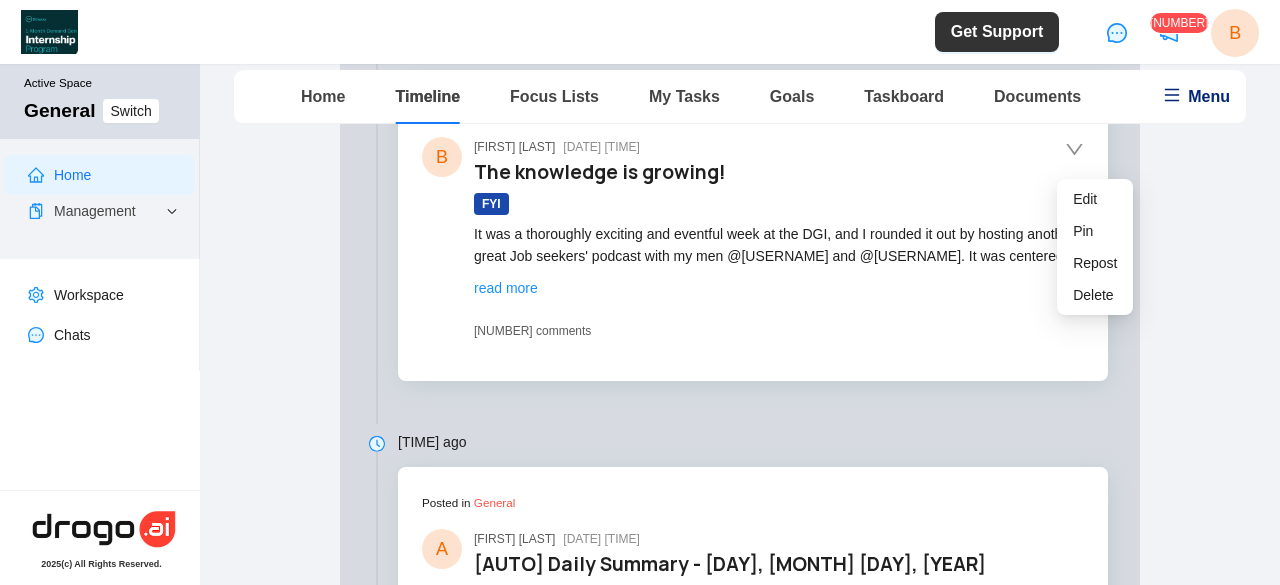 click at bounding box center (1074, 149) 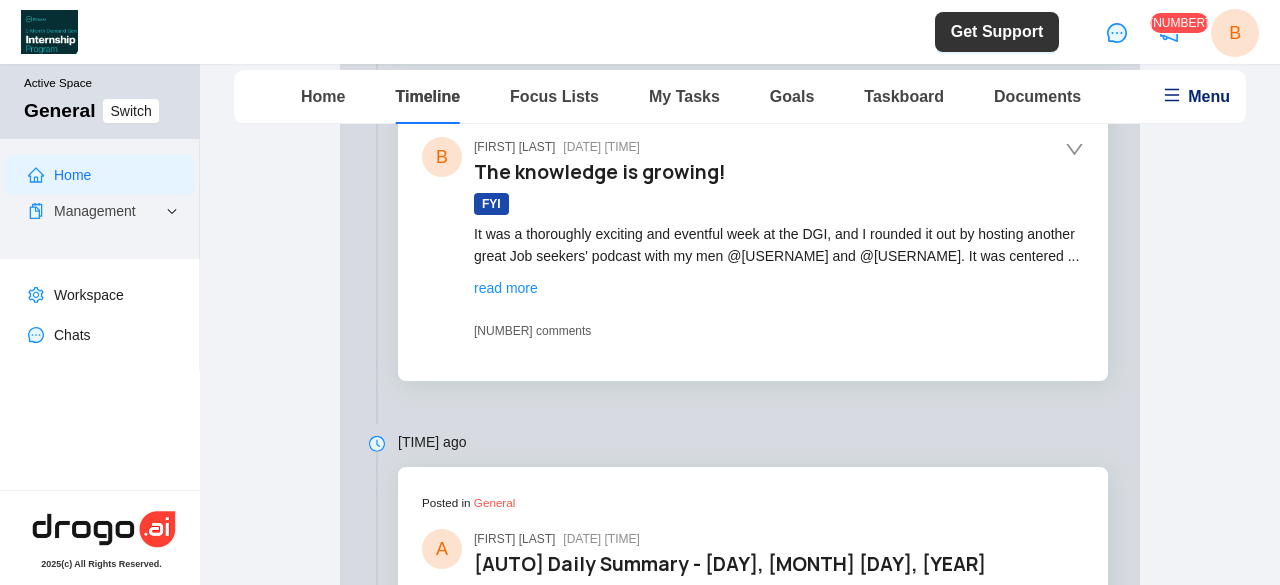 click at bounding box center (1074, 149) 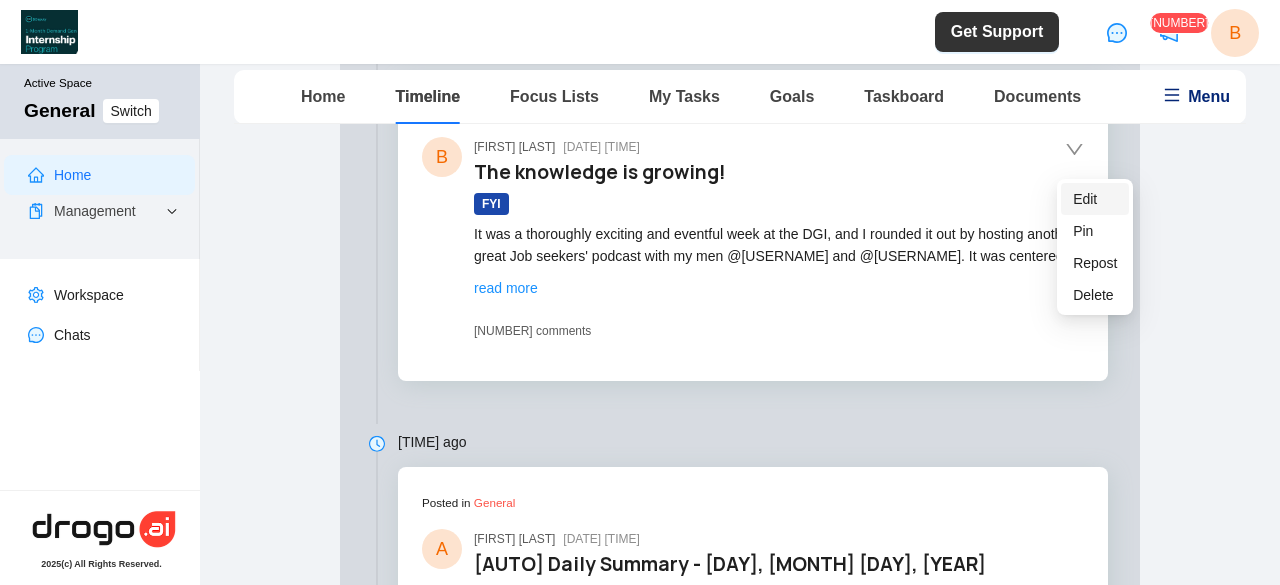 click on "Edit" at bounding box center (1095, 199) 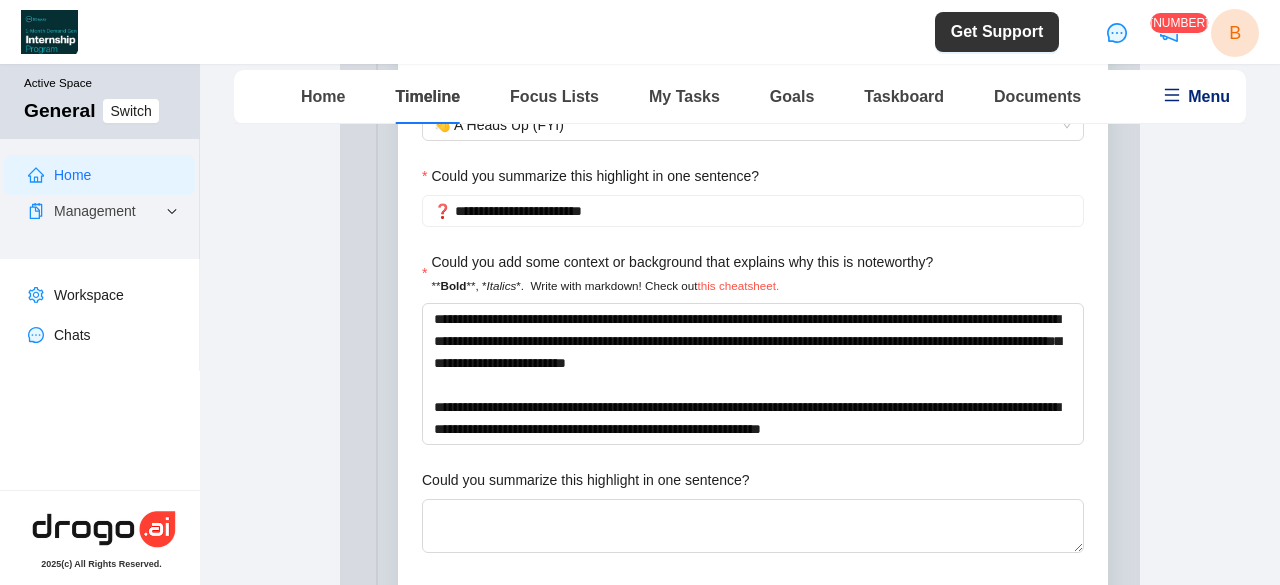 scroll, scrollTop: 654, scrollLeft: 0, axis: vertical 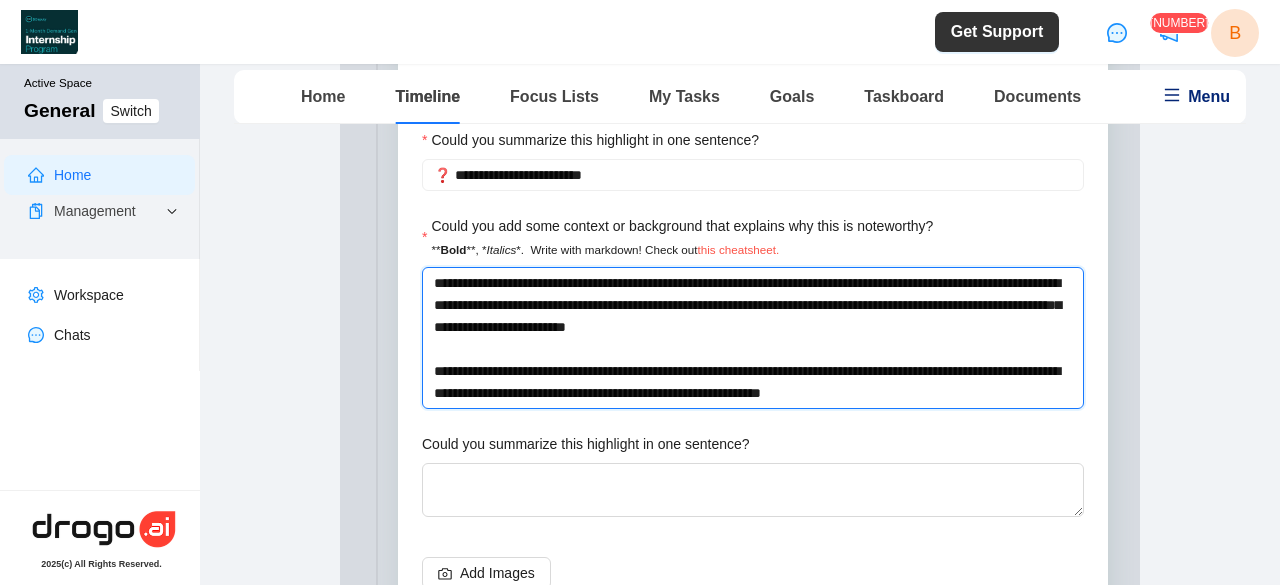 click on "**********" at bounding box center [753, 338] 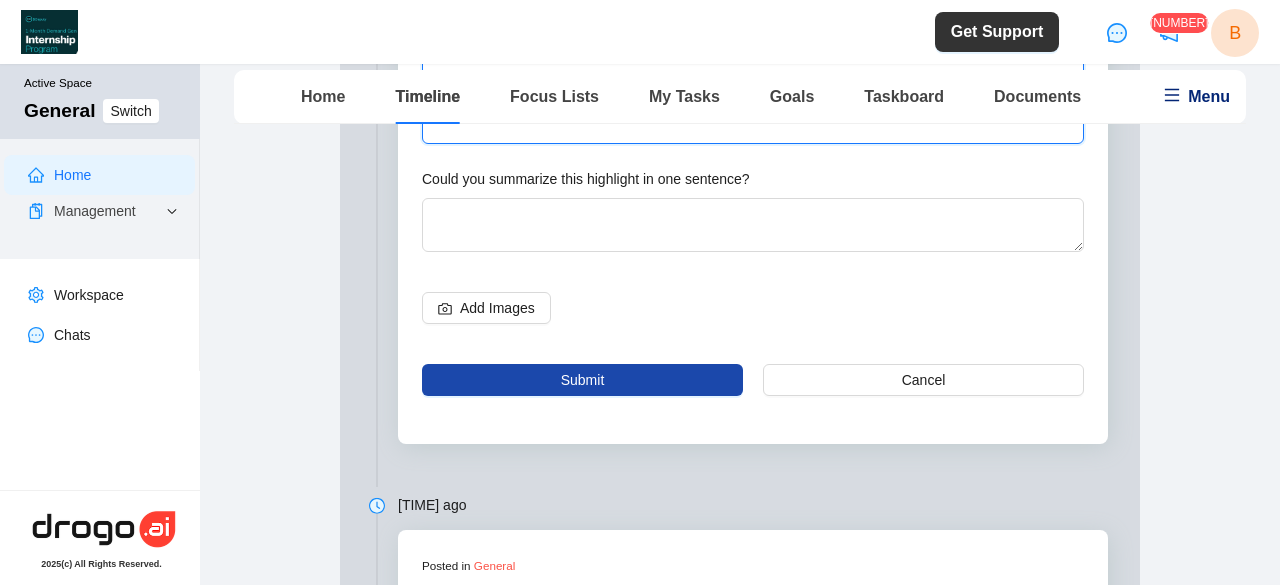 scroll, scrollTop: 886, scrollLeft: 0, axis: vertical 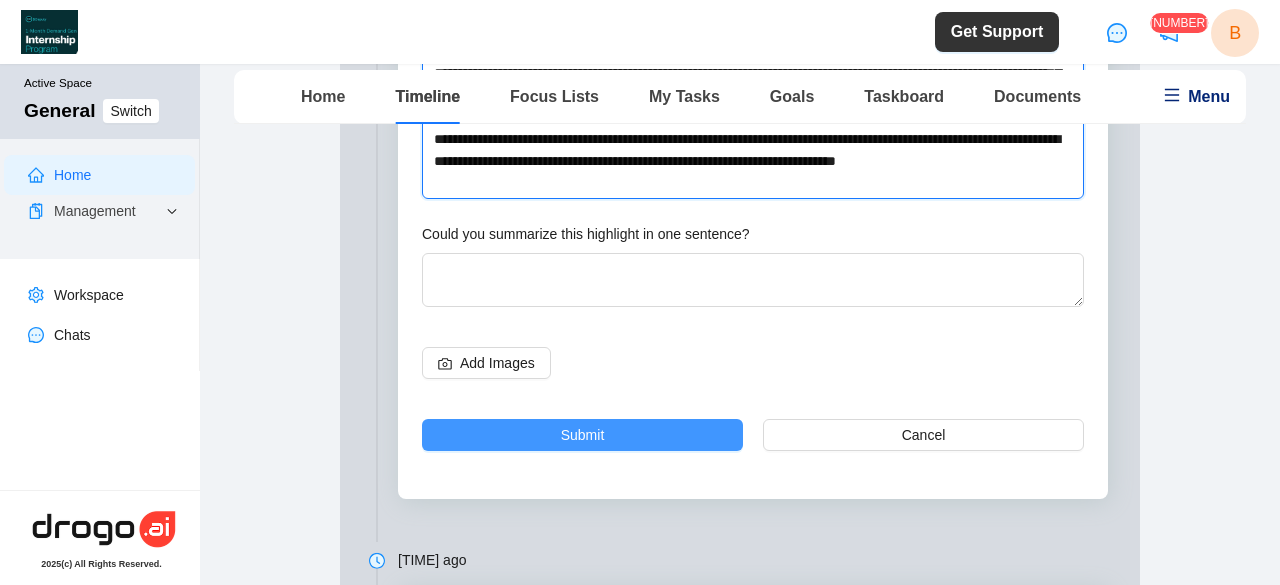 type on "**********" 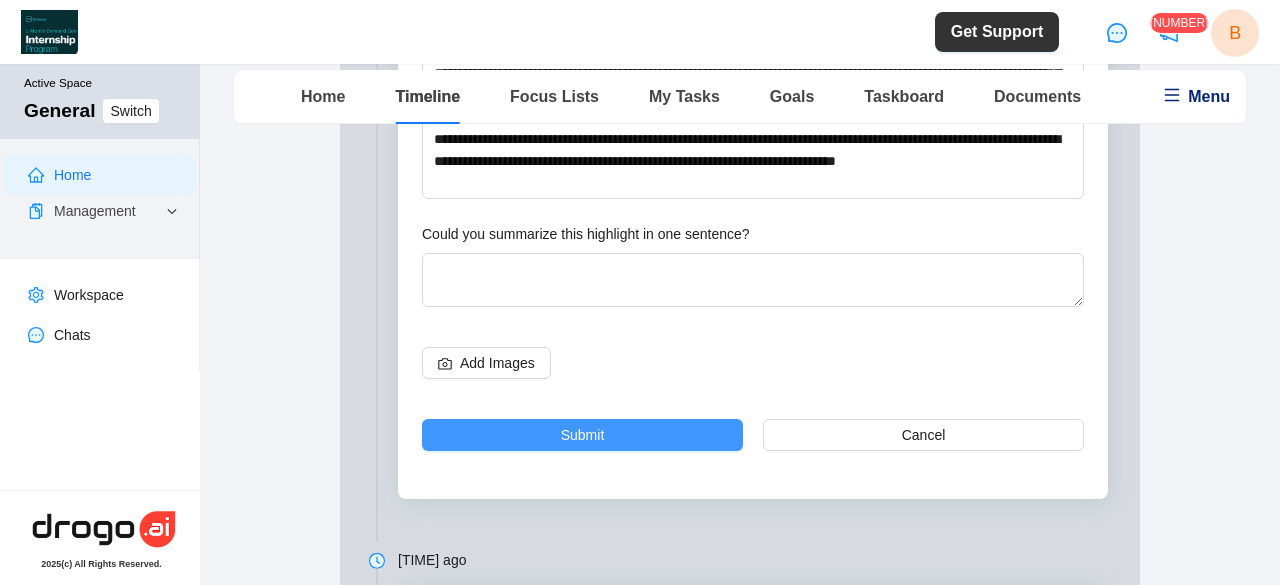 click on "Submit" at bounding box center [582, 435] 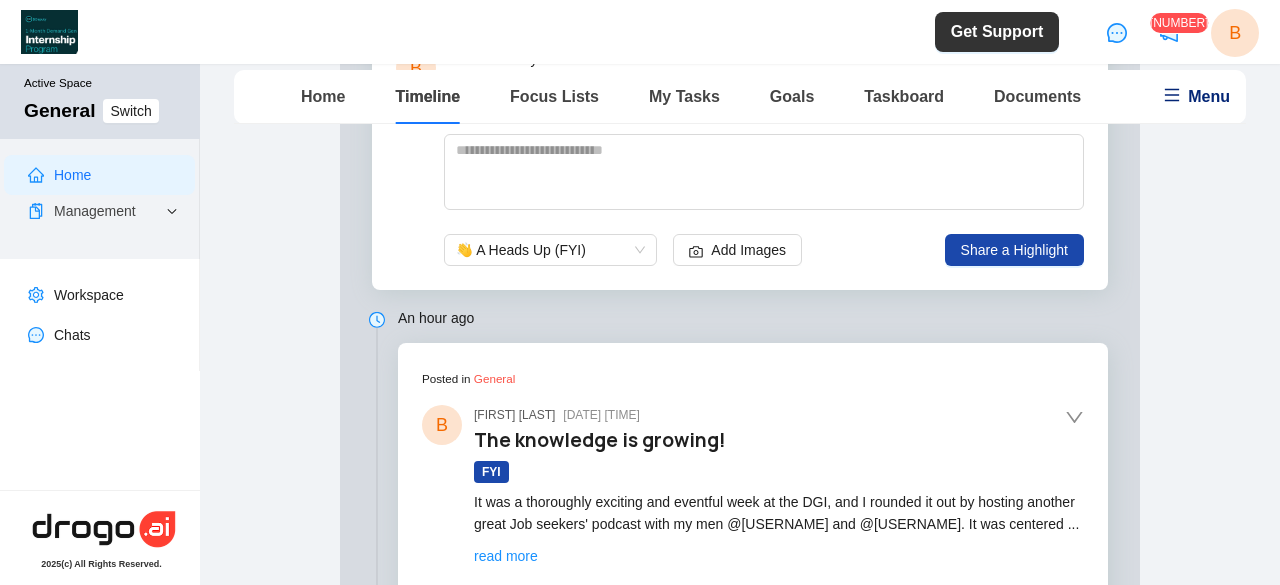 scroll, scrollTop: 0, scrollLeft: 0, axis: both 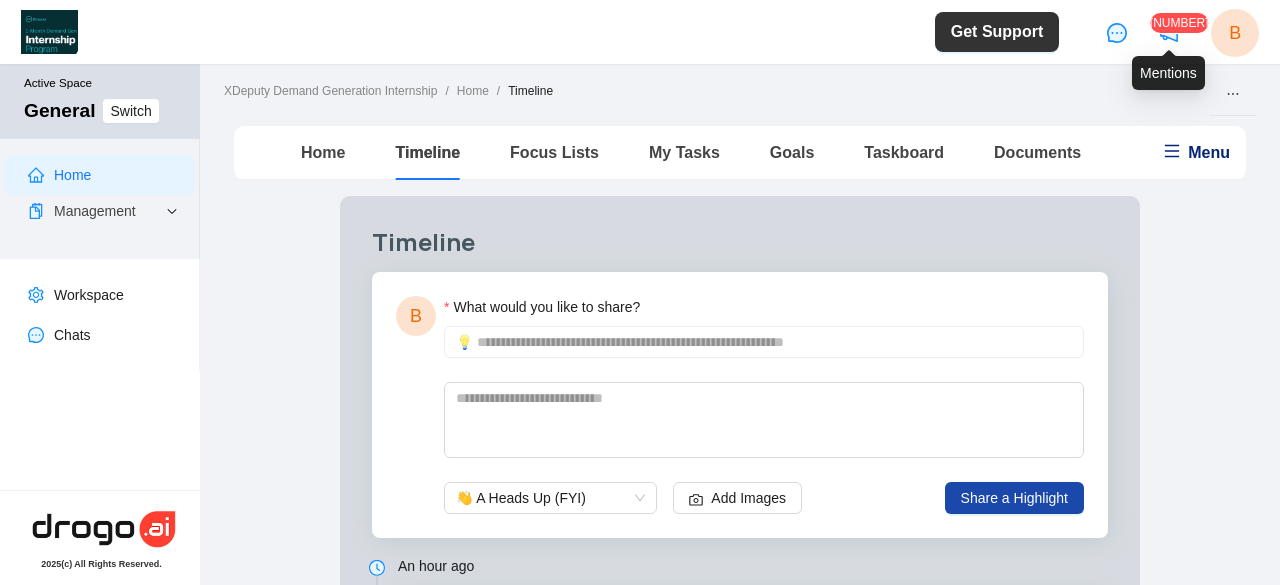 click at bounding box center [1169, 33] 